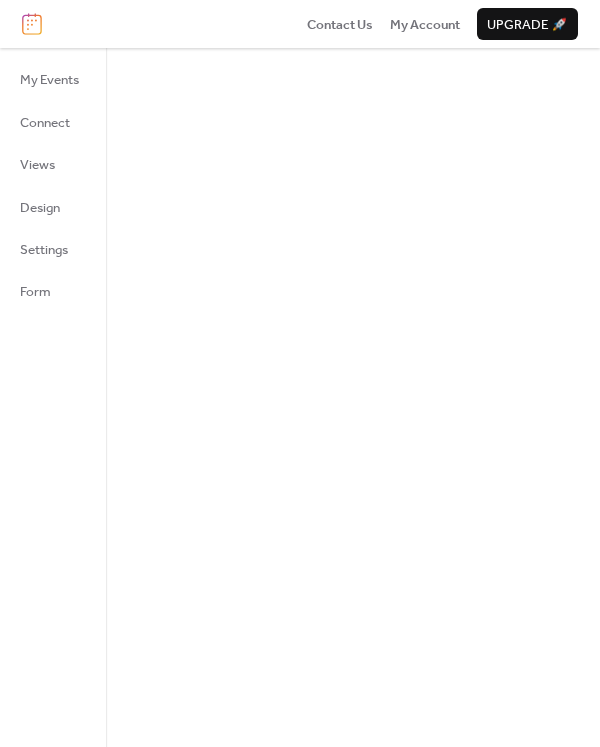 scroll, scrollTop: 0, scrollLeft: 0, axis: both 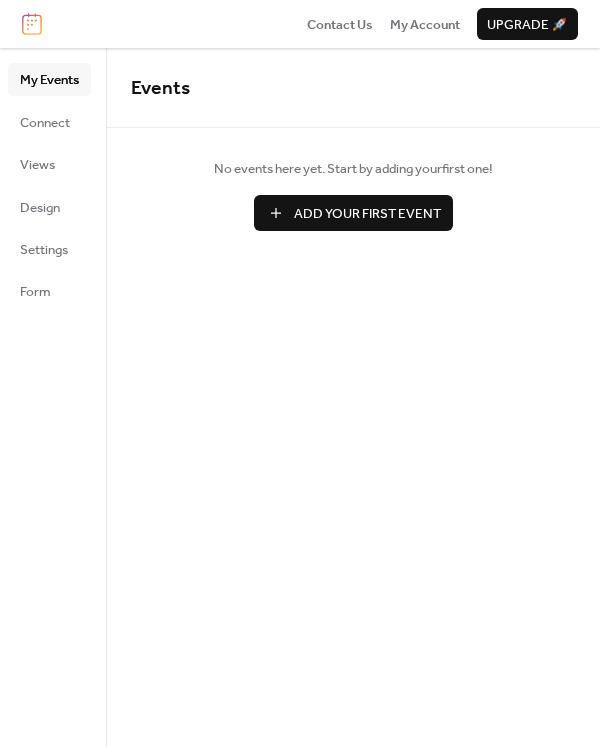 click on "Add Your First Event" at bounding box center (367, 214) 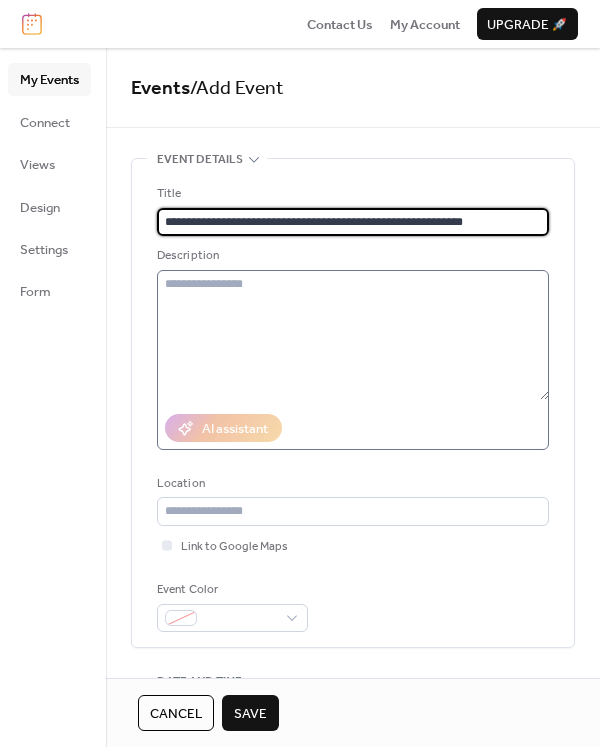 type on "**********" 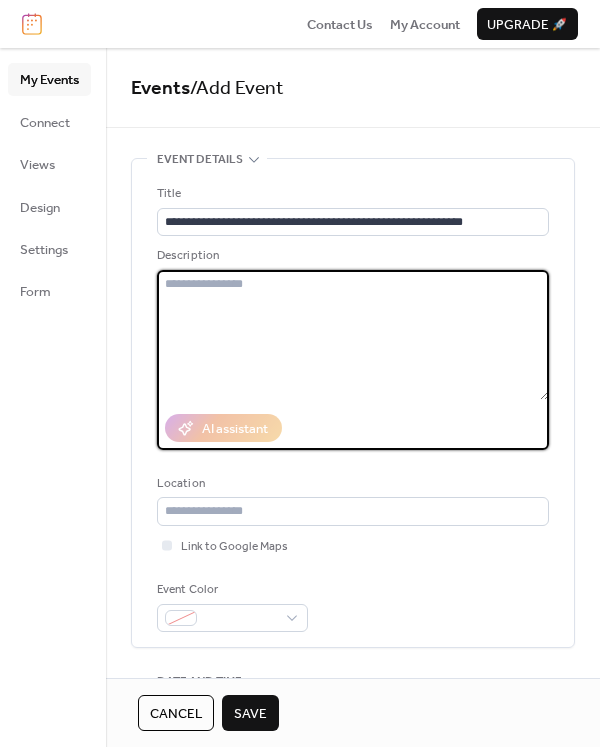 click at bounding box center (353, 335) 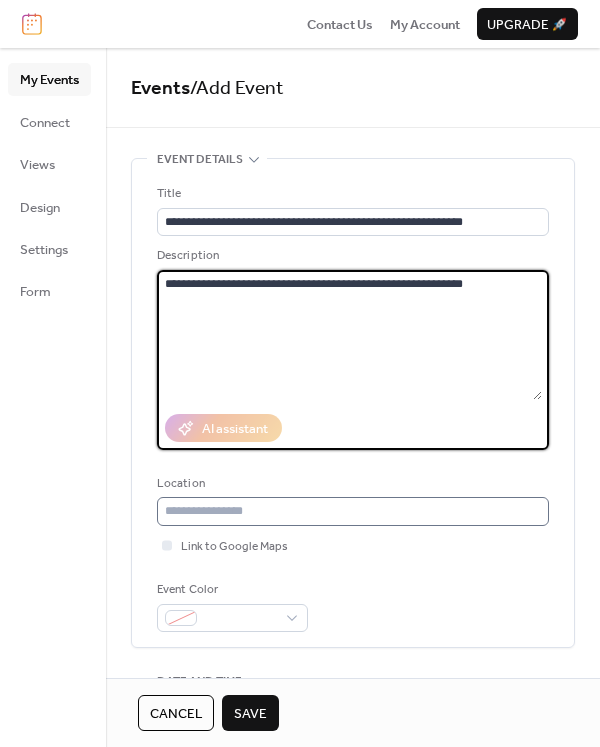 type on "**********" 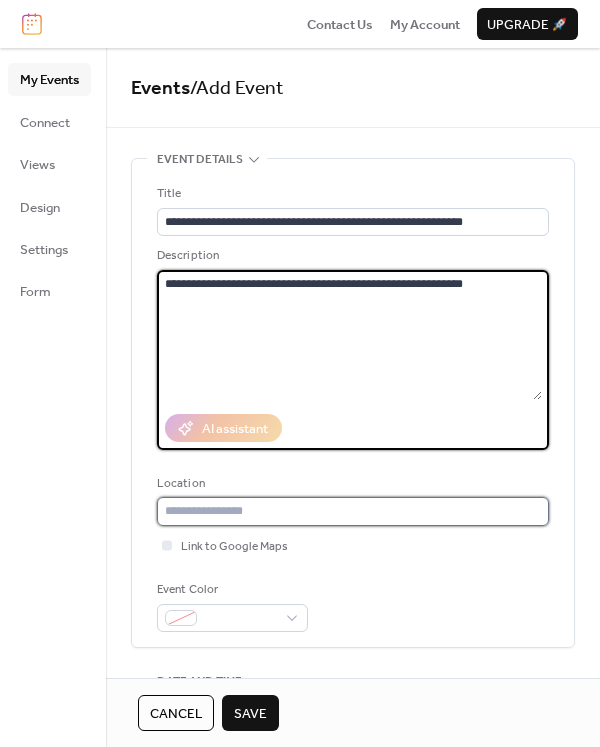 click at bounding box center (353, 511) 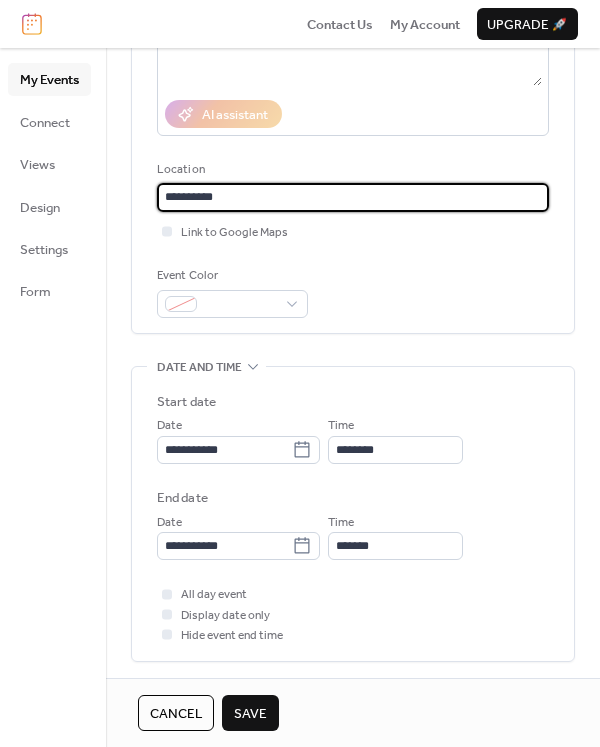 scroll, scrollTop: 387, scrollLeft: 0, axis: vertical 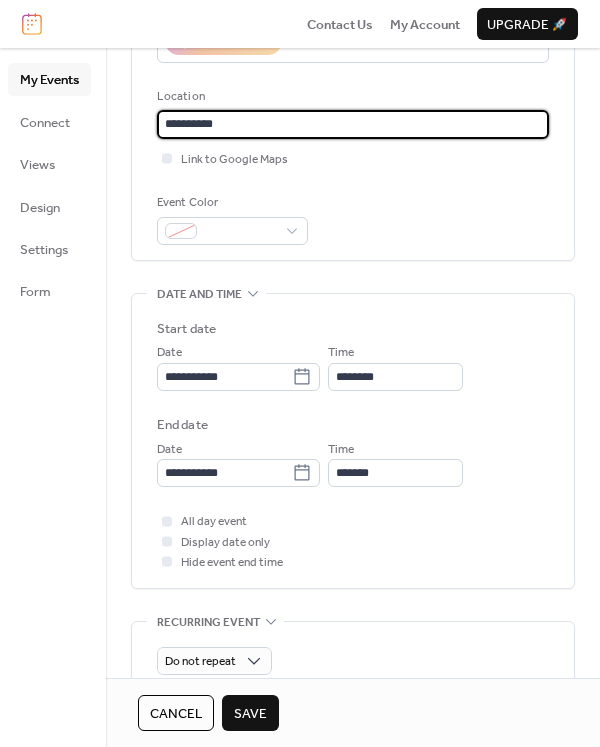 type on "**********" 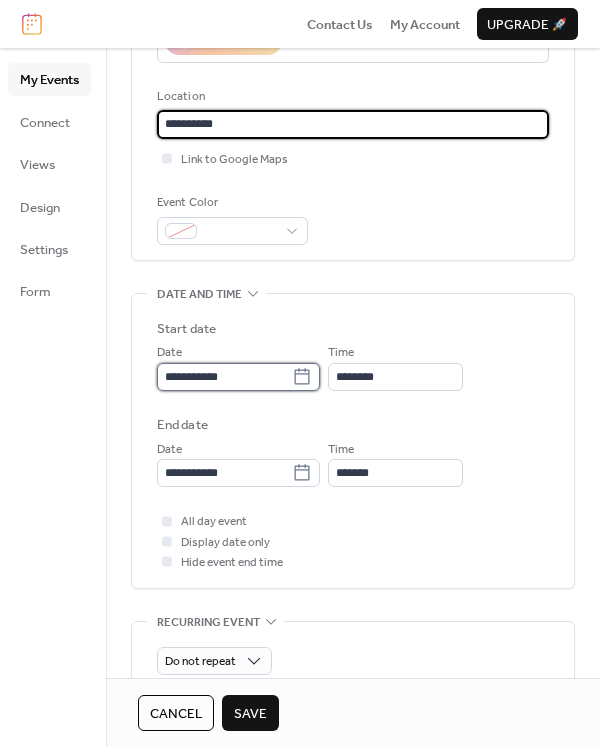 click on "**********" at bounding box center [224, 377] 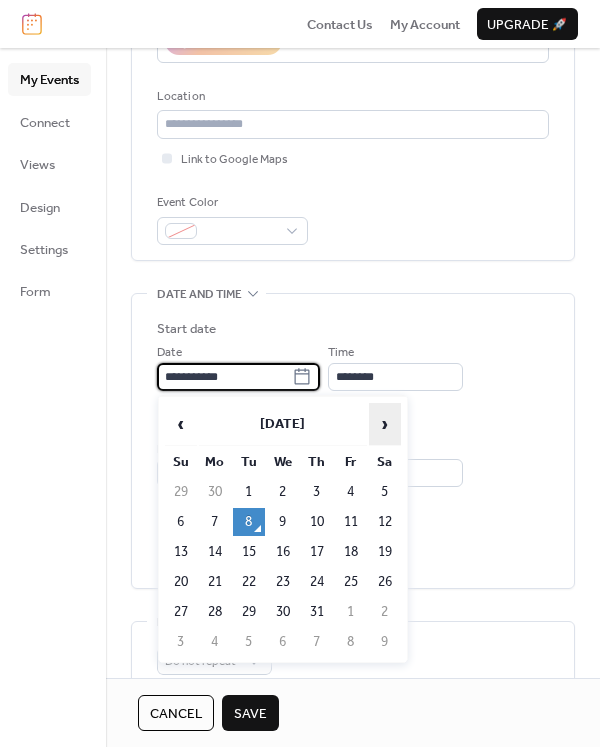 click on "›" at bounding box center [385, 424] 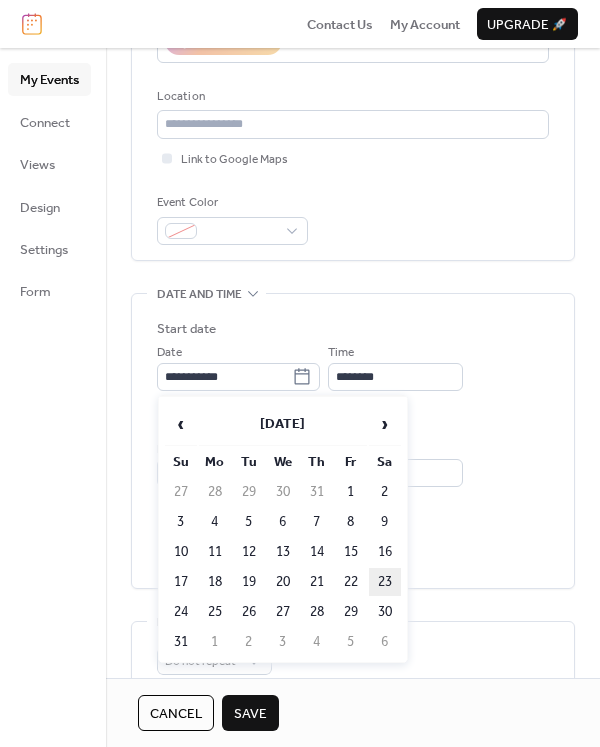 click on "23" at bounding box center (385, 582) 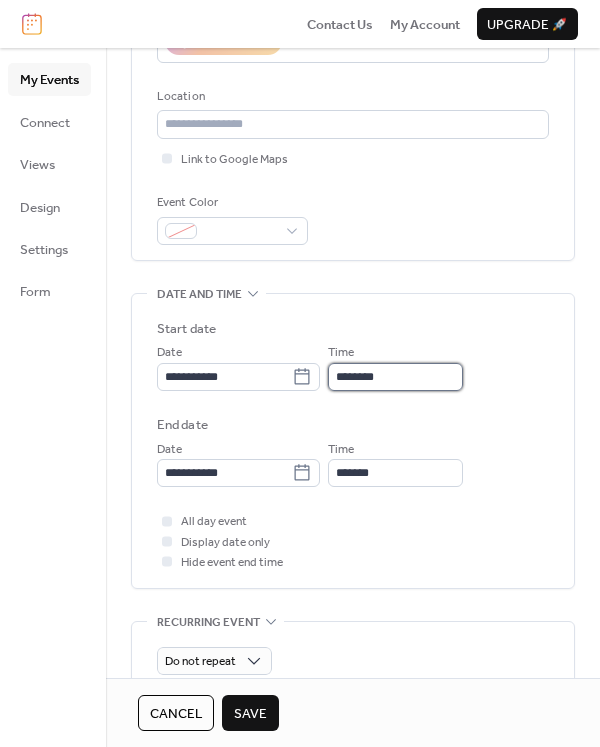 click on "********" at bounding box center (395, 377) 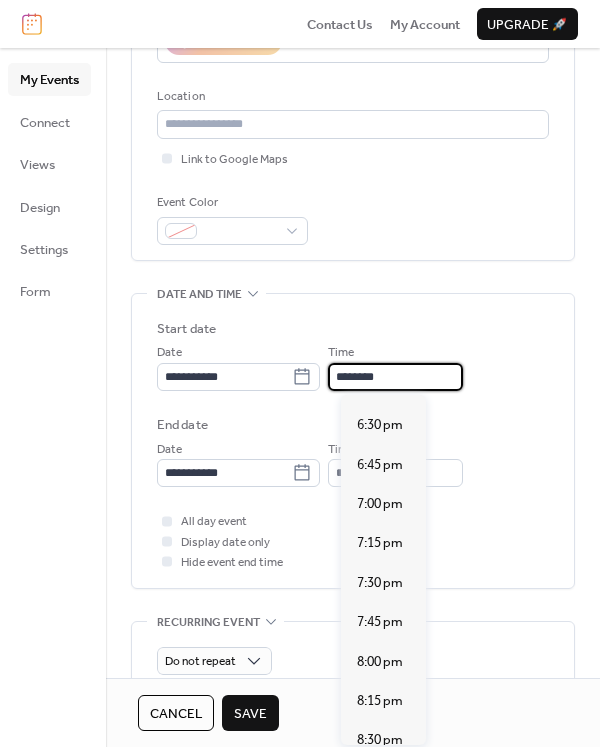 scroll, scrollTop: 2916, scrollLeft: 0, axis: vertical 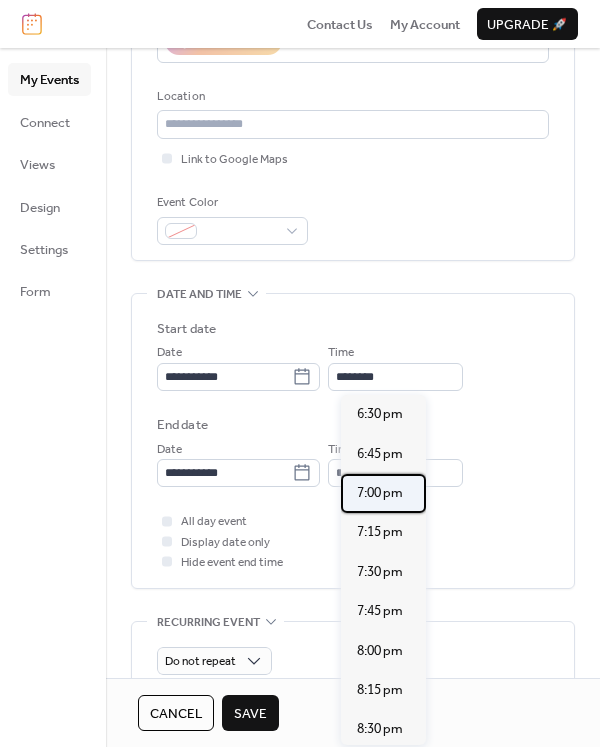 click on "7:00 pm" at bounding box center [380, 493] 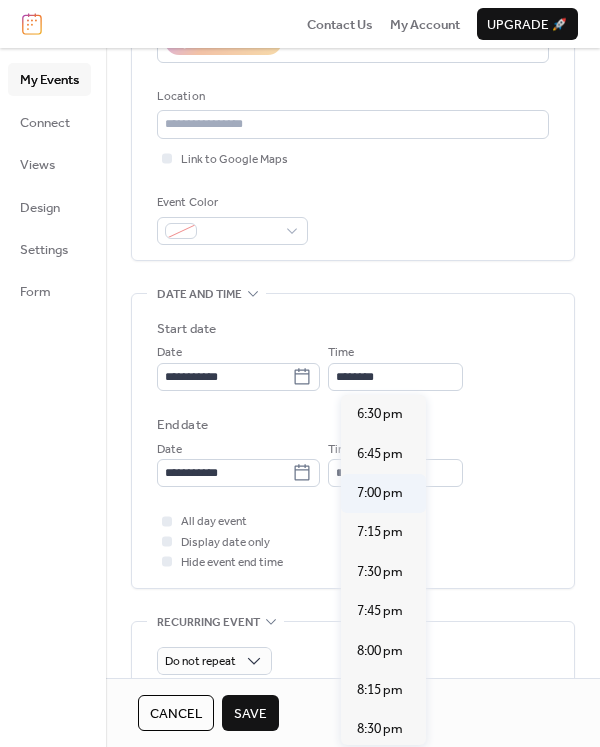 type on "*******" 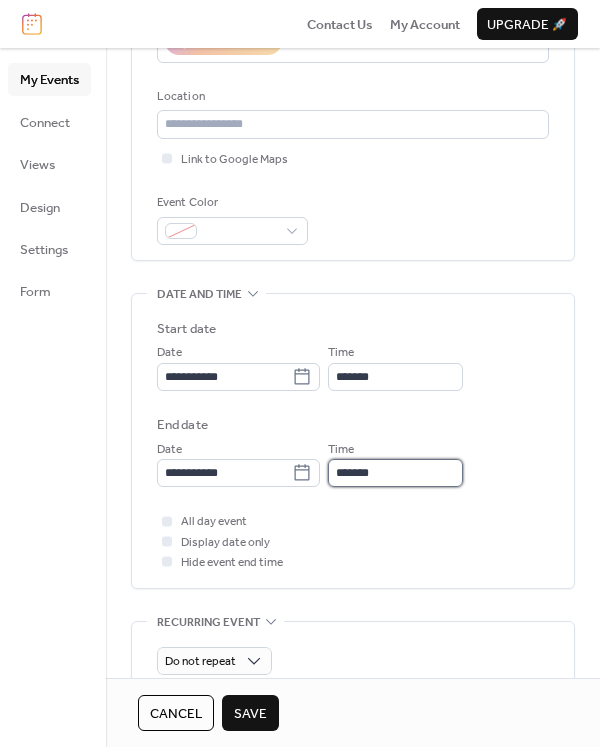 click on "*******" at bounding box center (395, 473) 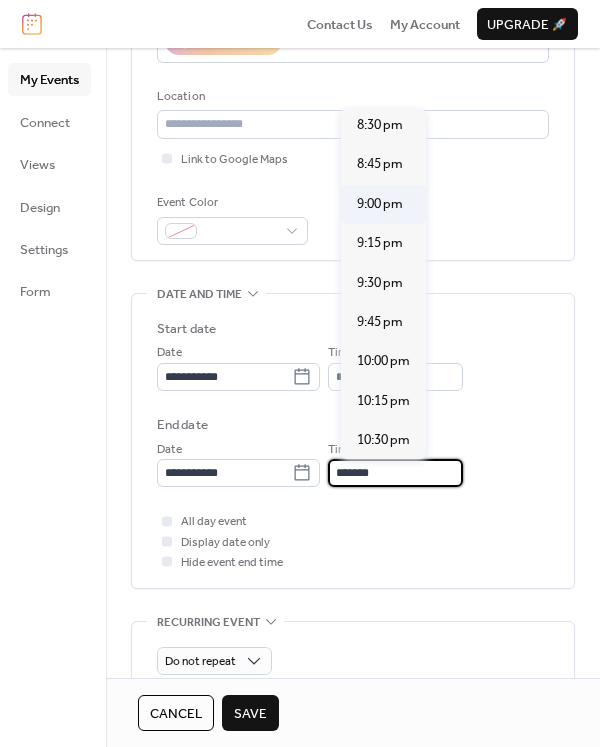 scroll, scrollTop: 201, scrollLeft: 0, axis: vertical 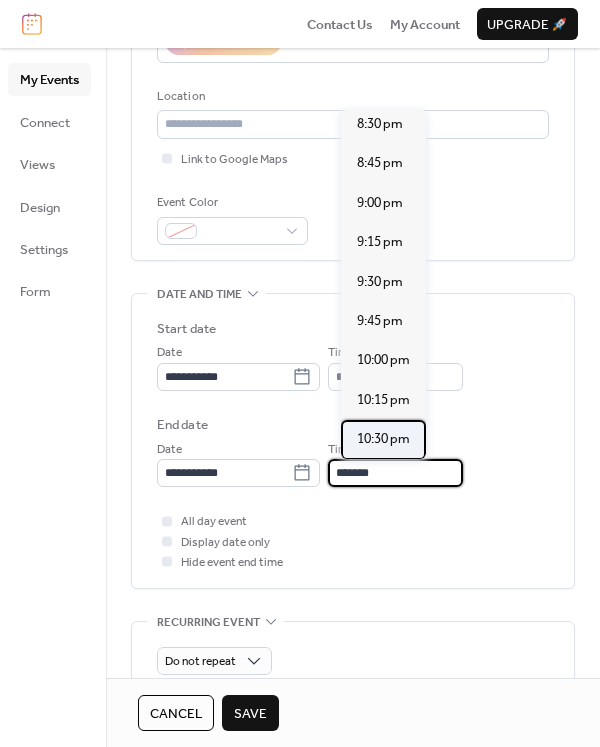 click on "10:30 pm" at bounding box center [383, 439] 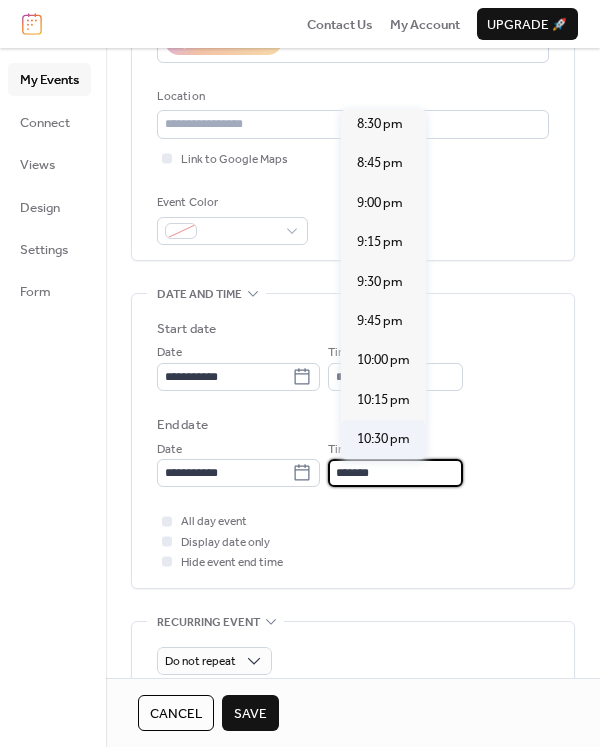 type on "********" 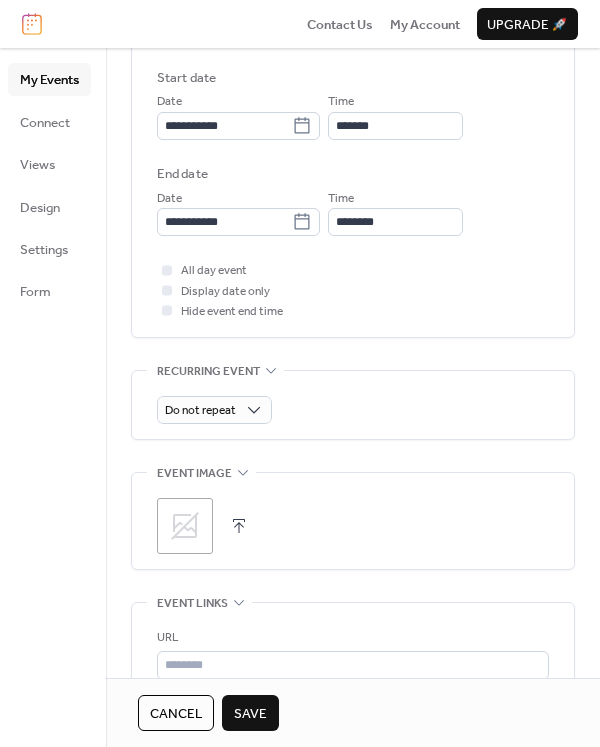 scroll, scrollTop: 686, scrollLeft: 0, axis: vertical 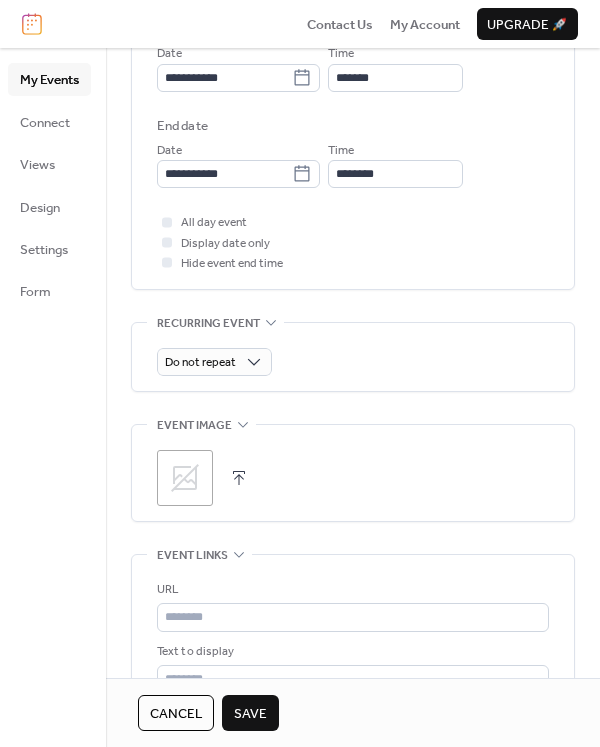 click at bounding box center (239, 478) 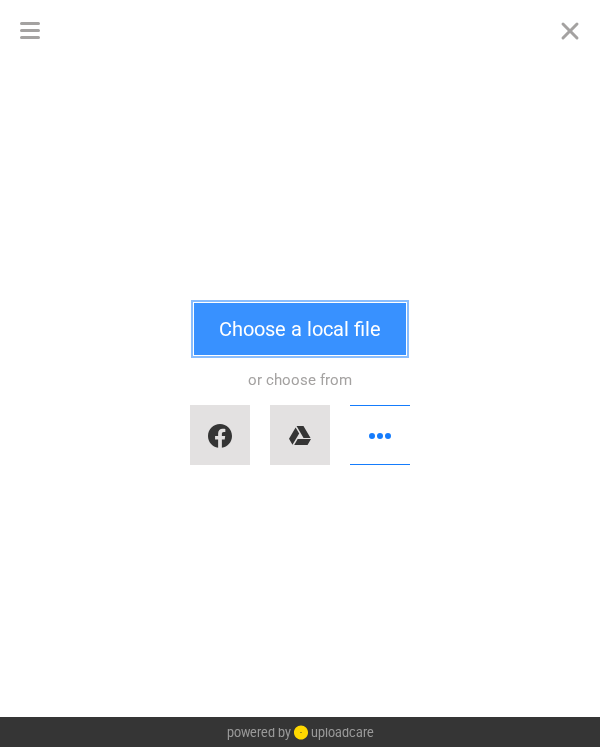 click on "Choose a local file" at bounding box center (300, 329) 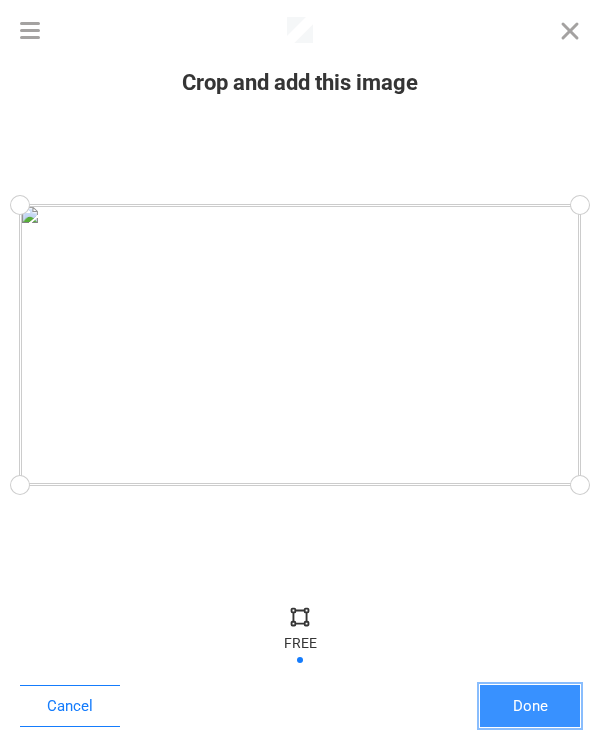 click on "Done" at bounding box center [530, 706] 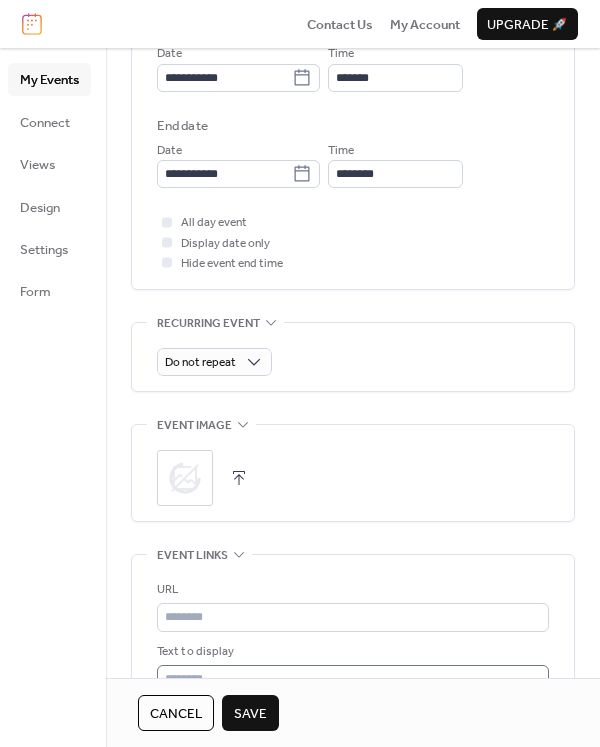 scroll, scrollTop: 860, scrollLeft: 0, axis: vertical 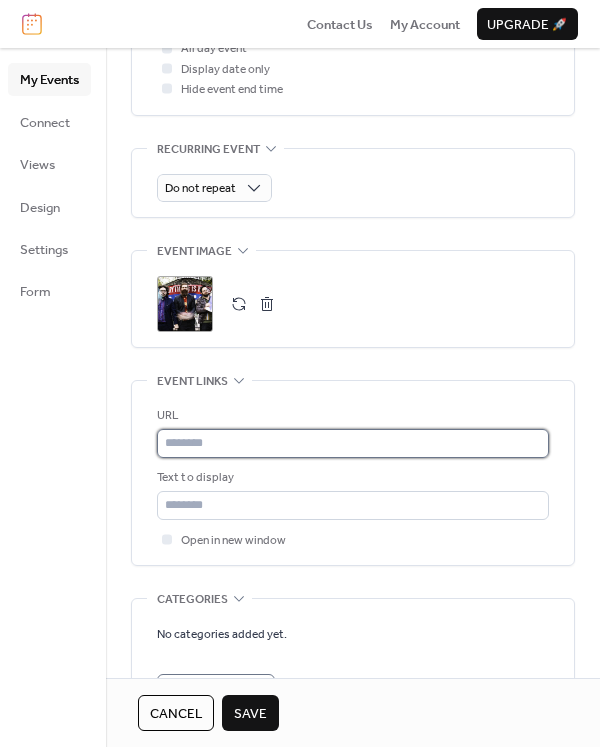 click at bounding box center (353, 443) 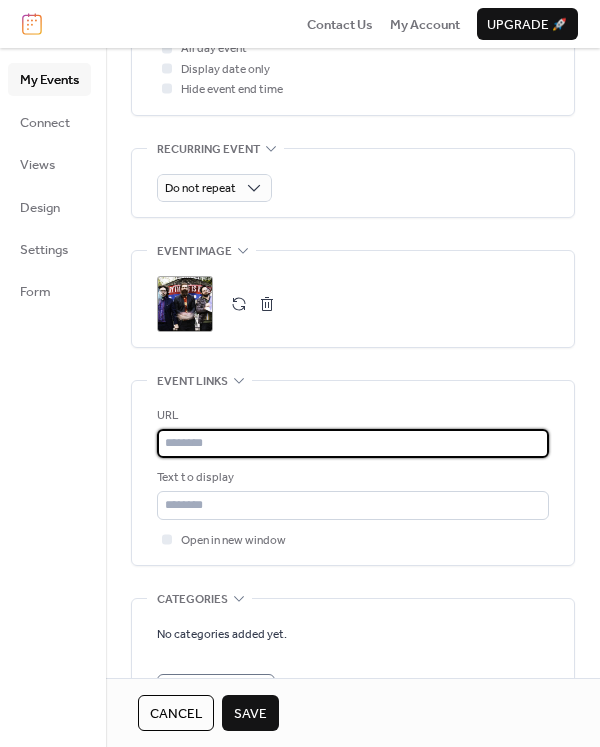 paste on "**********" 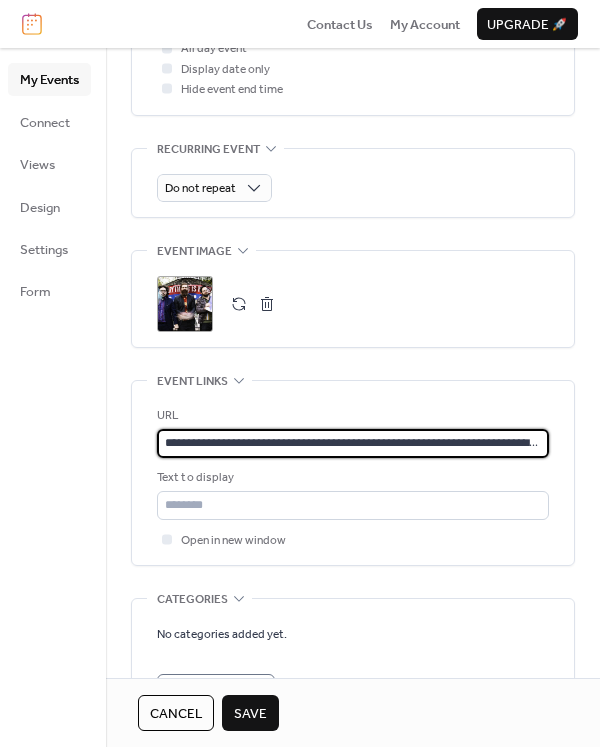 scroll, scrollTop: 0, scrollLeft: 189, axis: horizontal 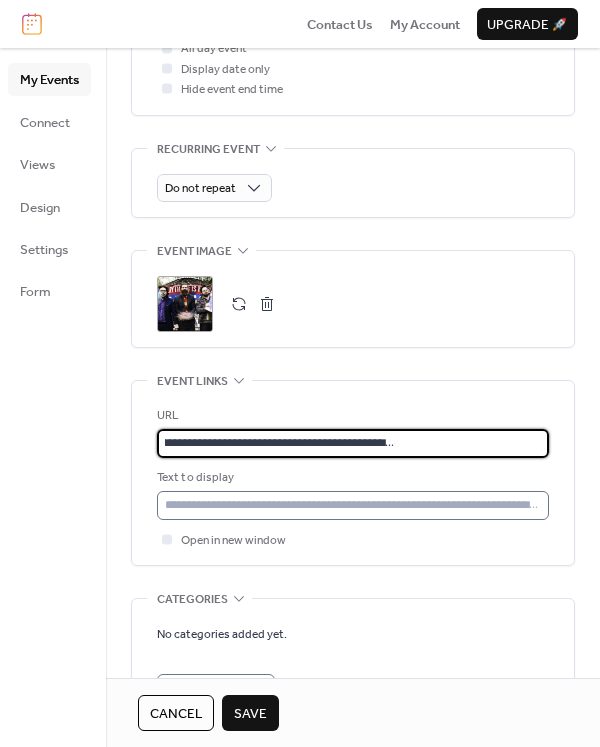 type on "**********" 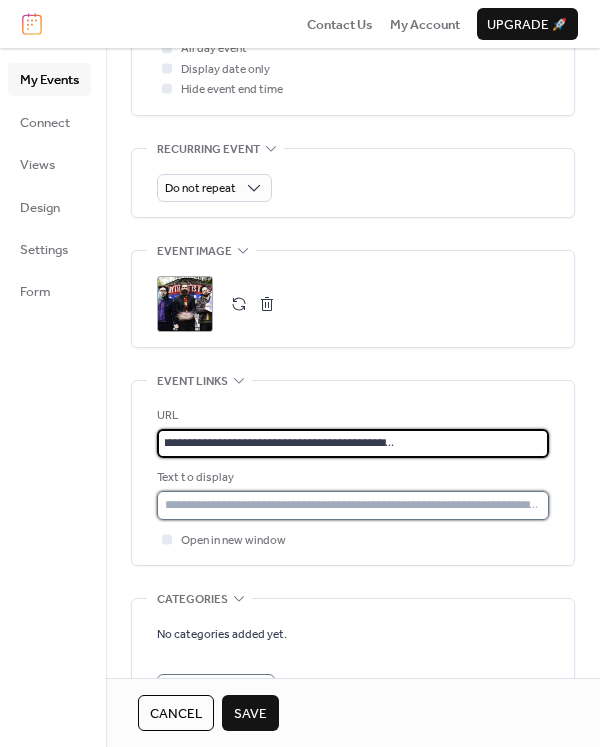 click at bounding box center [353, 505] 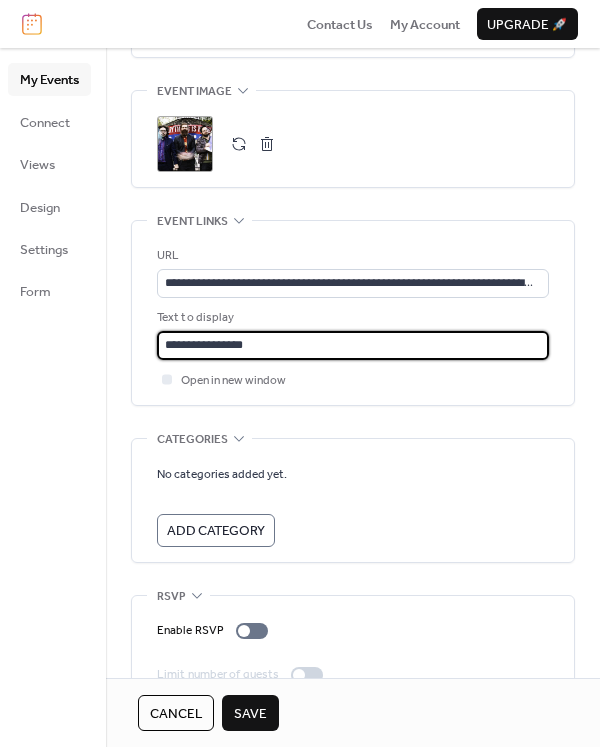 scroll, scrollTop: 1064, scrollLeft: 0, axis: vertical 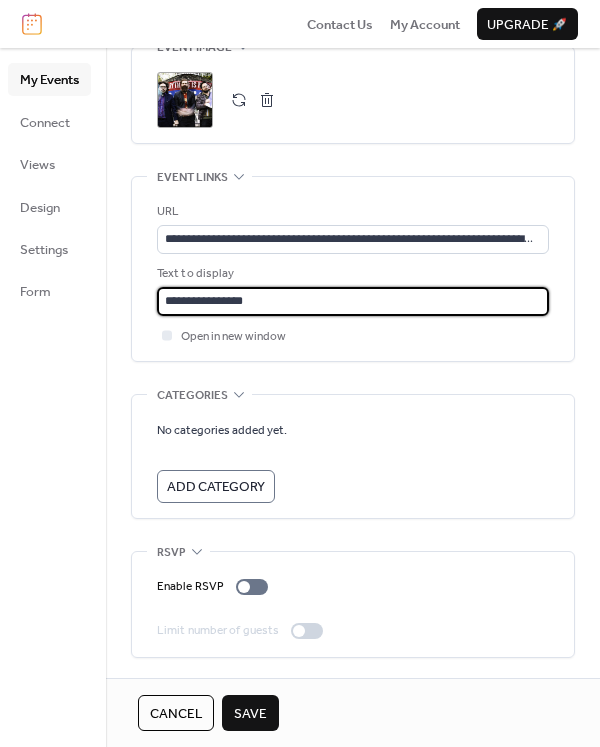 type on "**********" 